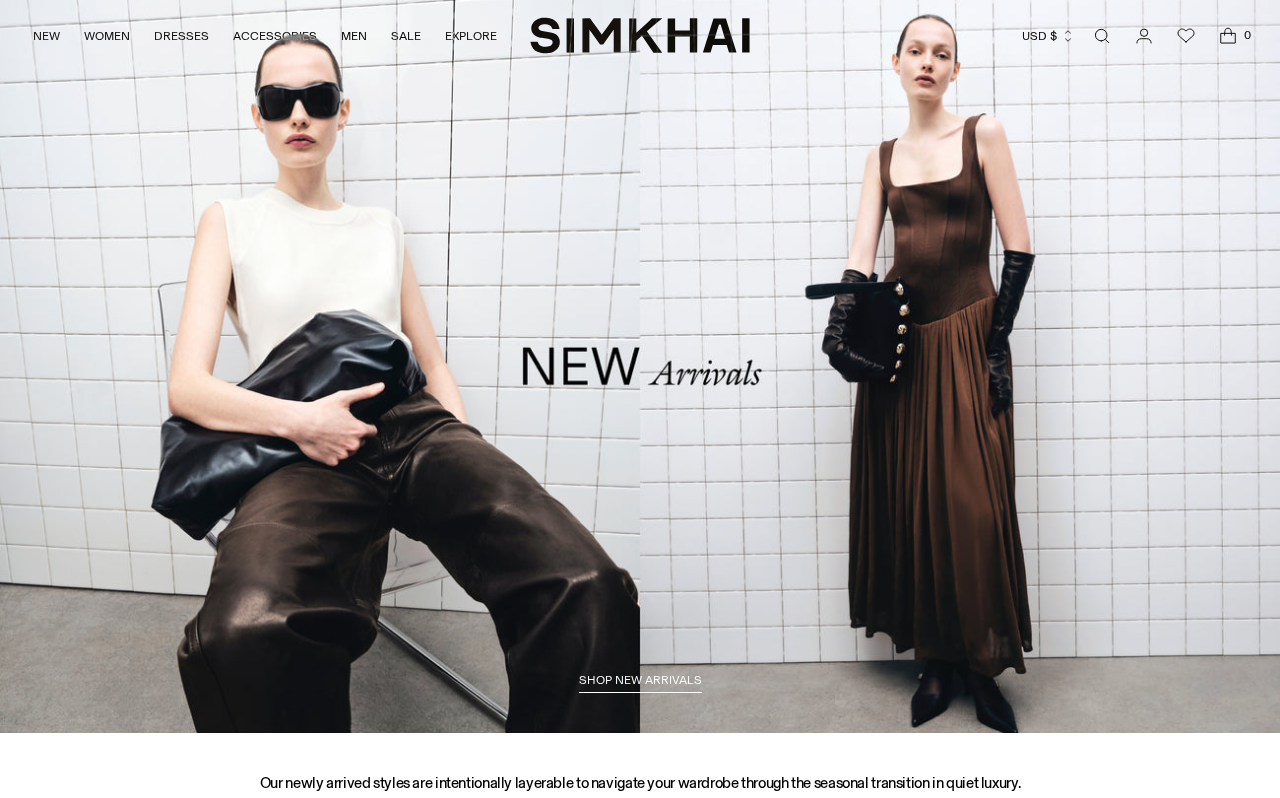 scroll, scrollTop: 0, scrollLeft: 0, axis: both 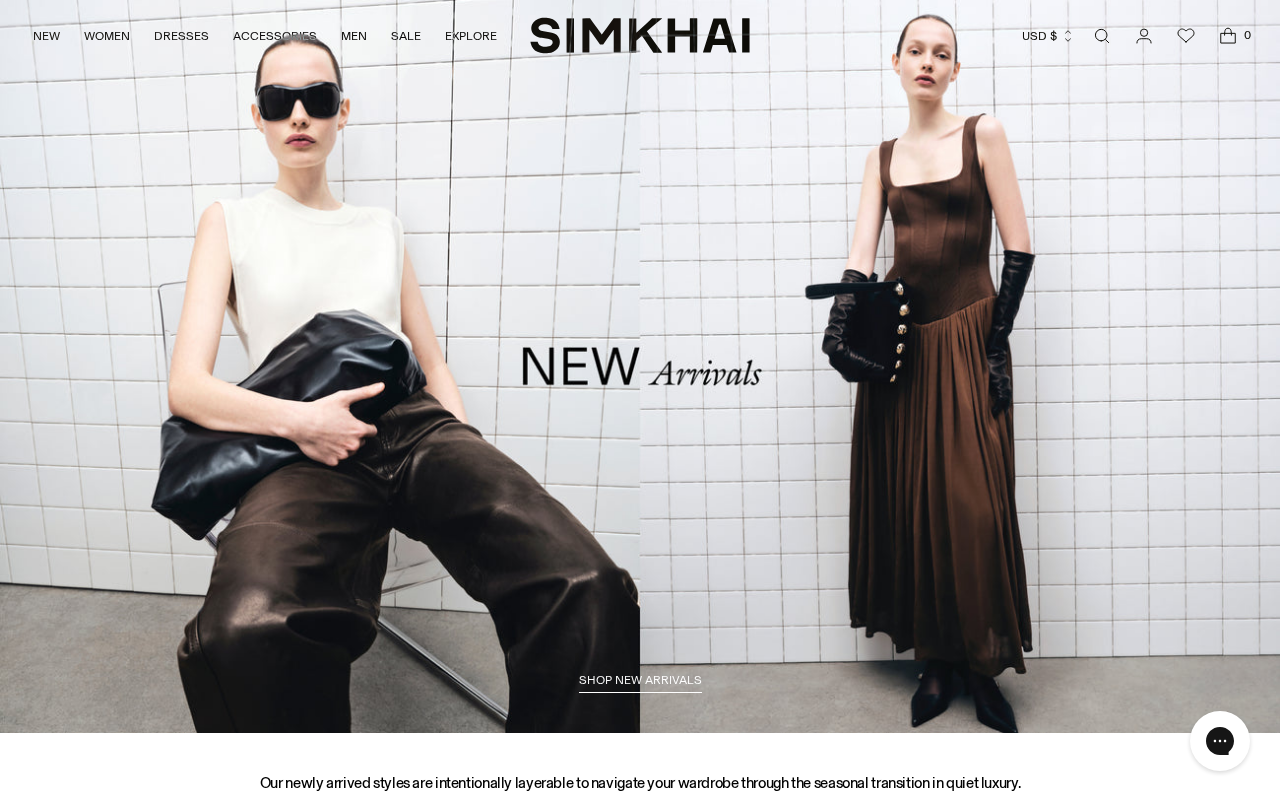 click on "DRESSES" at bounding box center (181, 36) 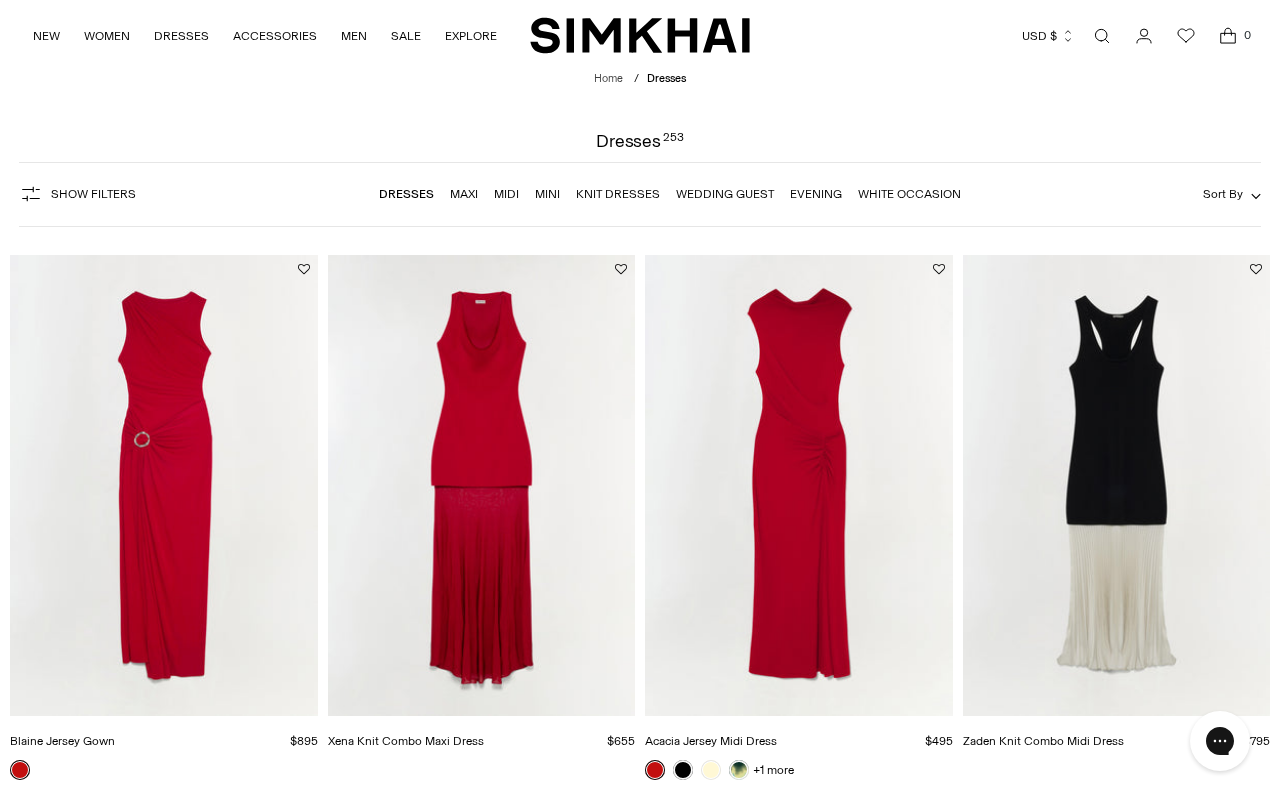 scroll, scrollTop: 0, scrollLeft: 0, axis: both 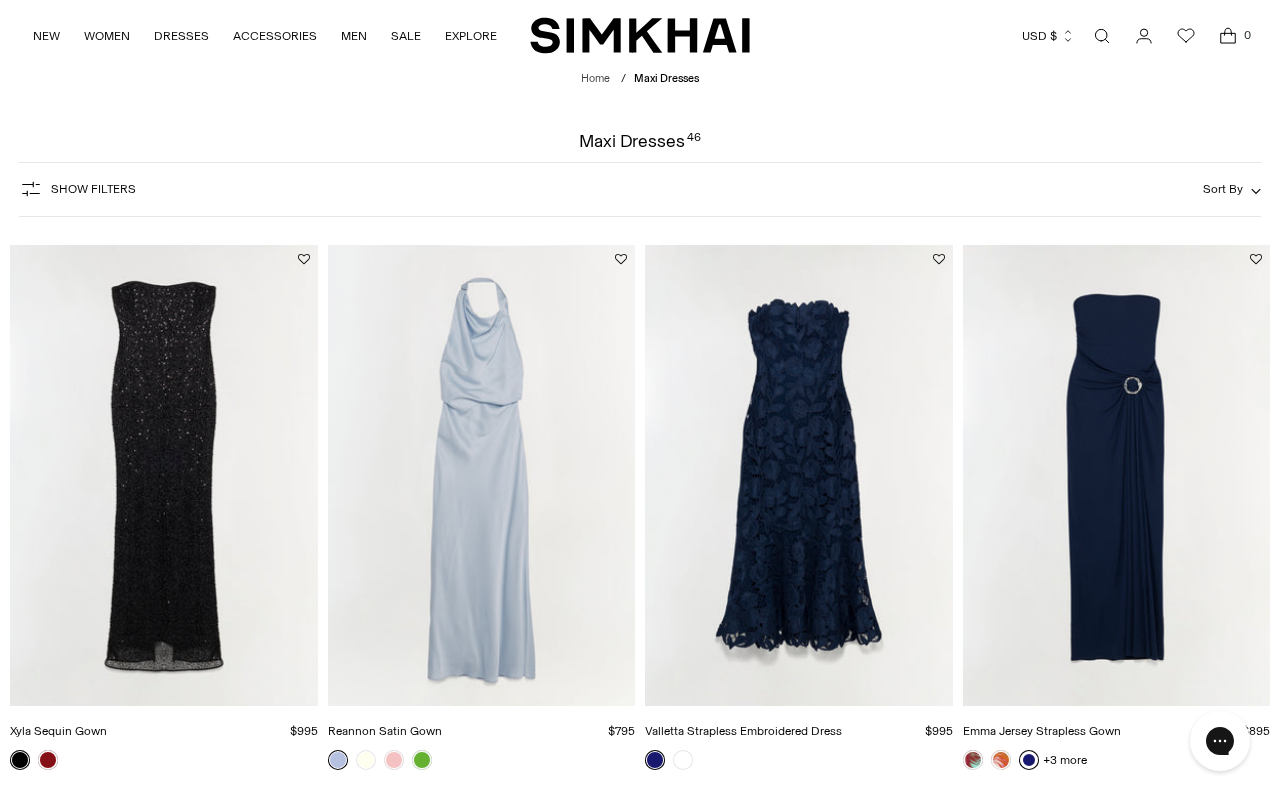 click on "Show Filters" at bounding box center [93, 189] 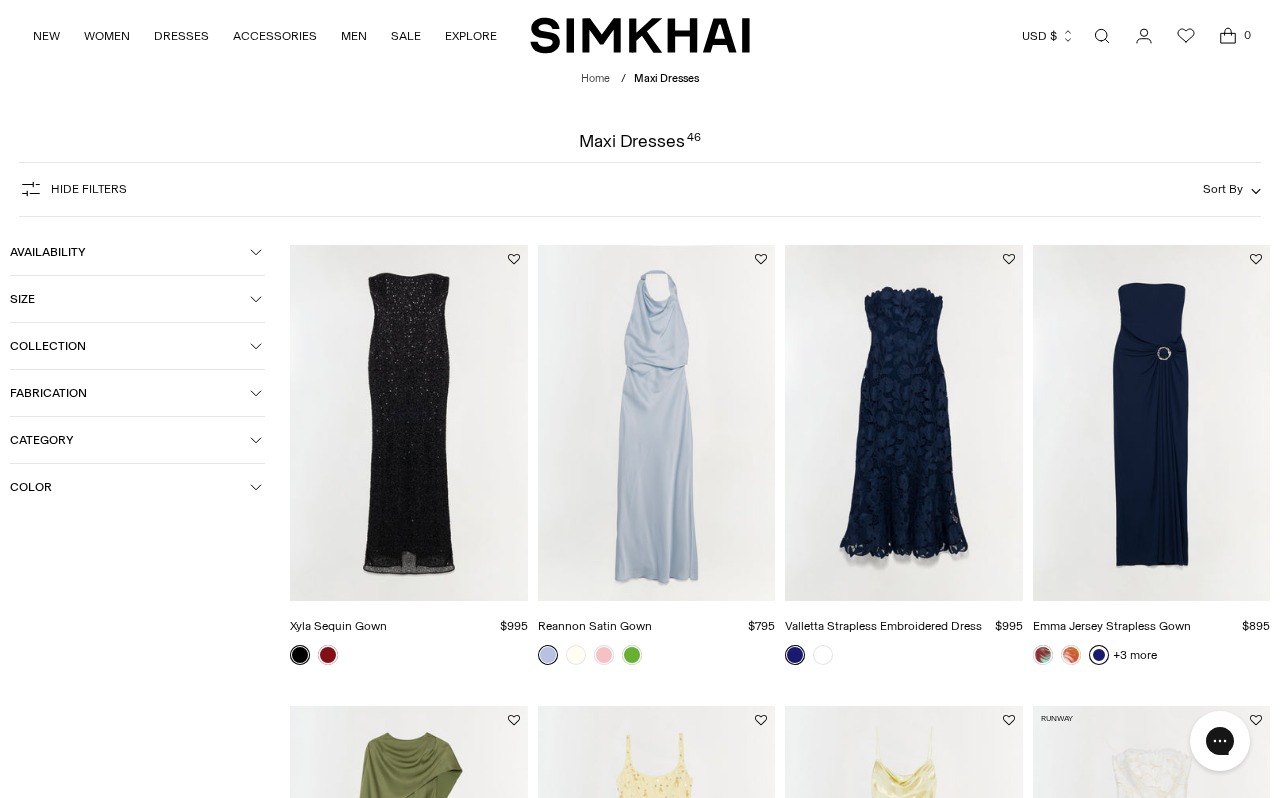 click on "Hide filters
Show Filters
Sort By
Recommended
Most Popular" at bounding box center (640, 189) 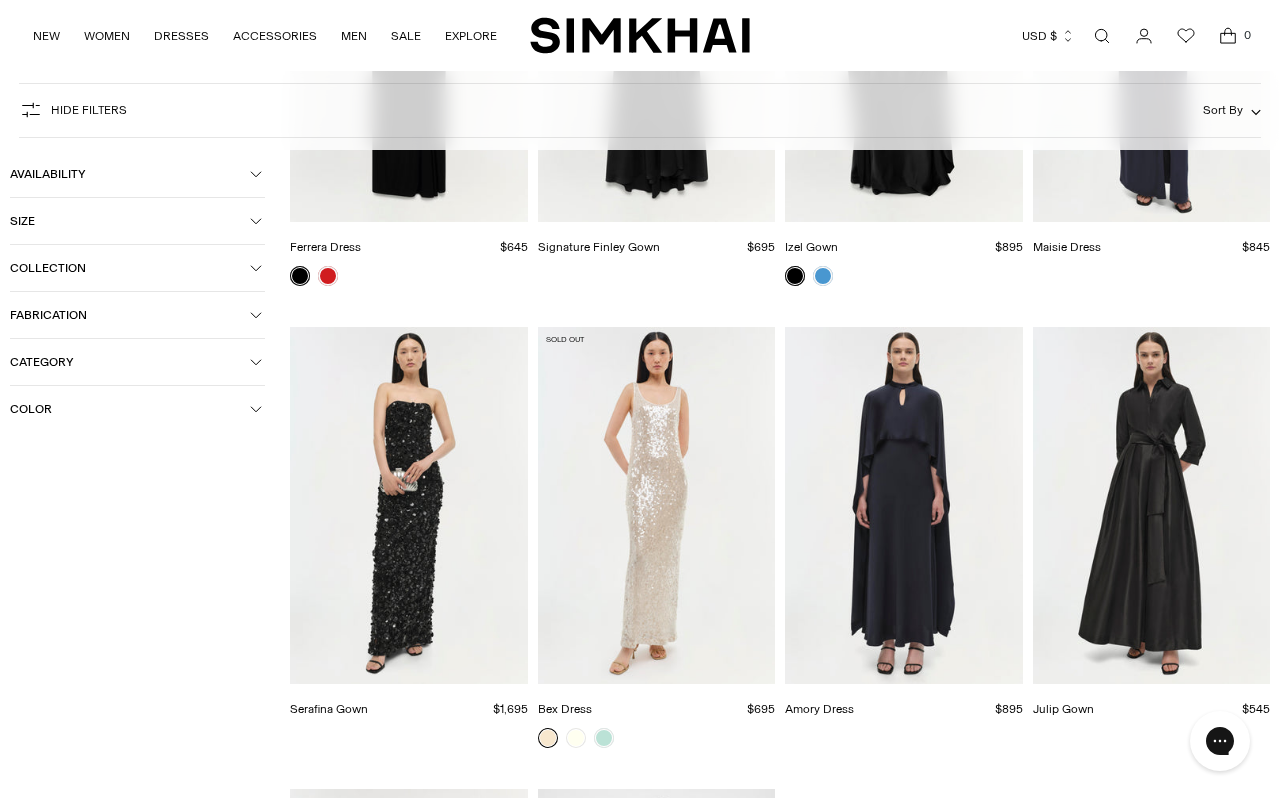 scroll, scrollTop: 4728, scrollLeft: 0, axis: vertical 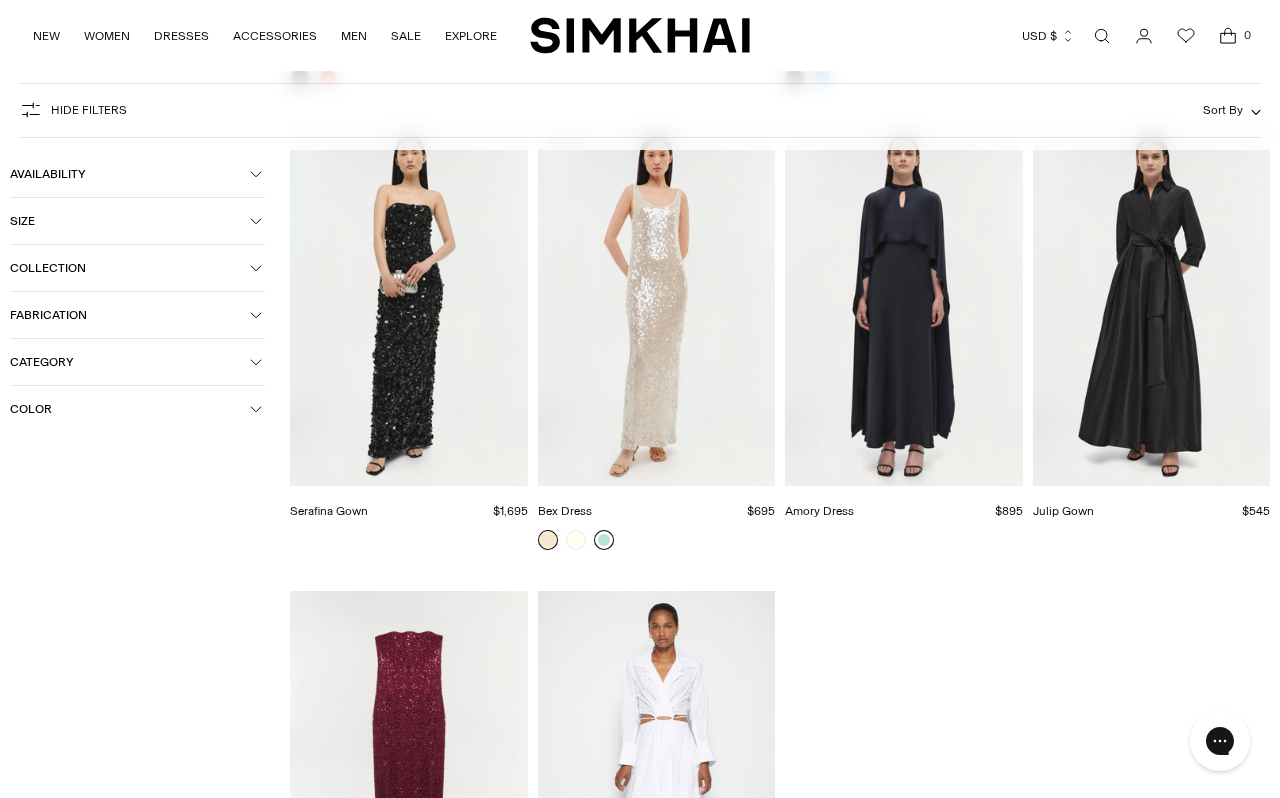 click at bounding box center [604, 540] 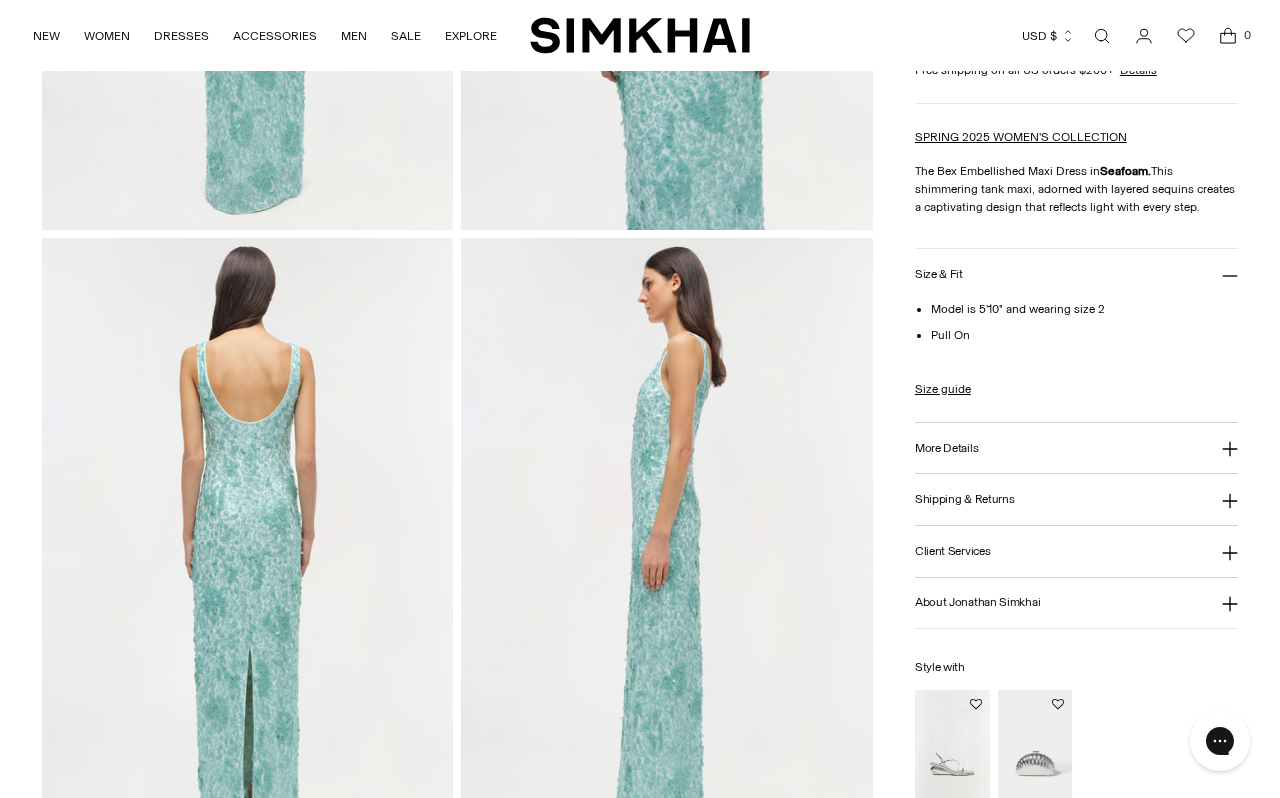 scroll, scrollTop: 649, scrollLeft: 0, axis: vertical 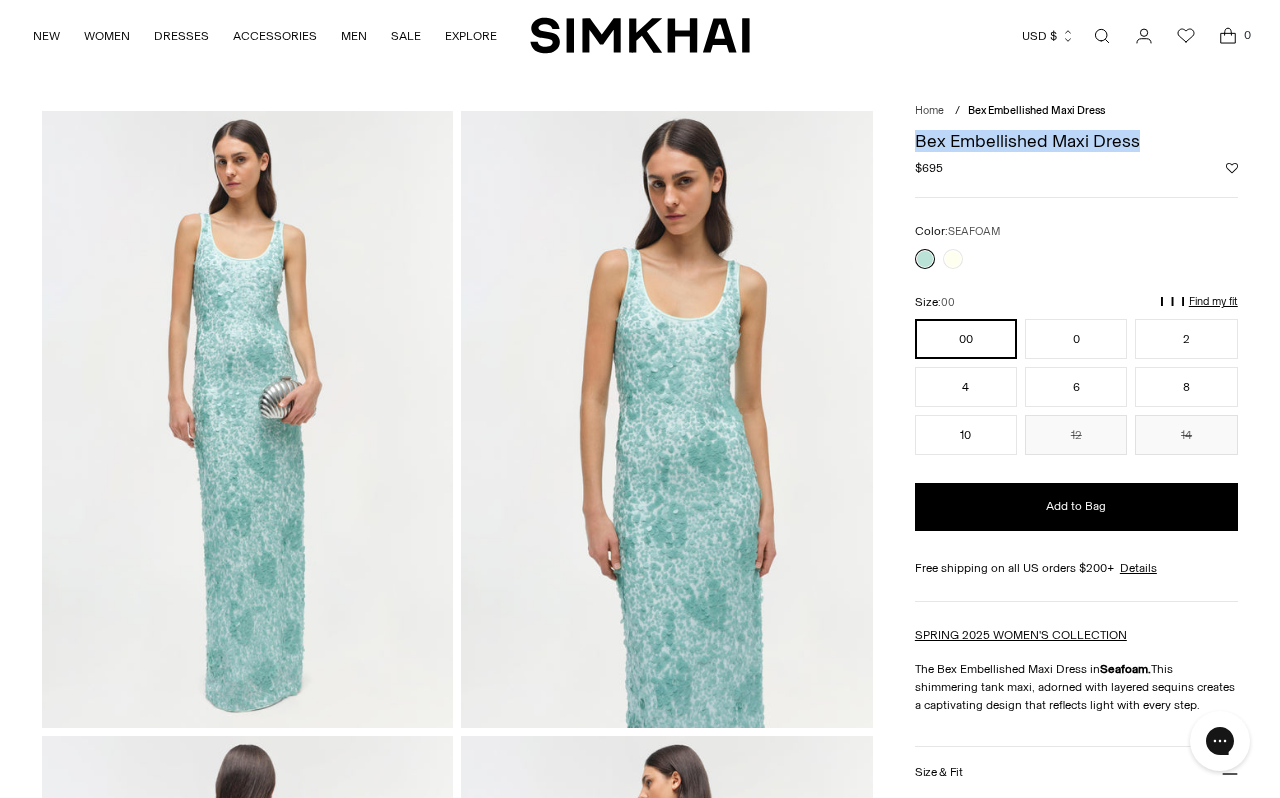 drag, startPoint x: 1179, startPoint y: 149, endPoint x: 895, endPoint y: 141, distance: 284.11264 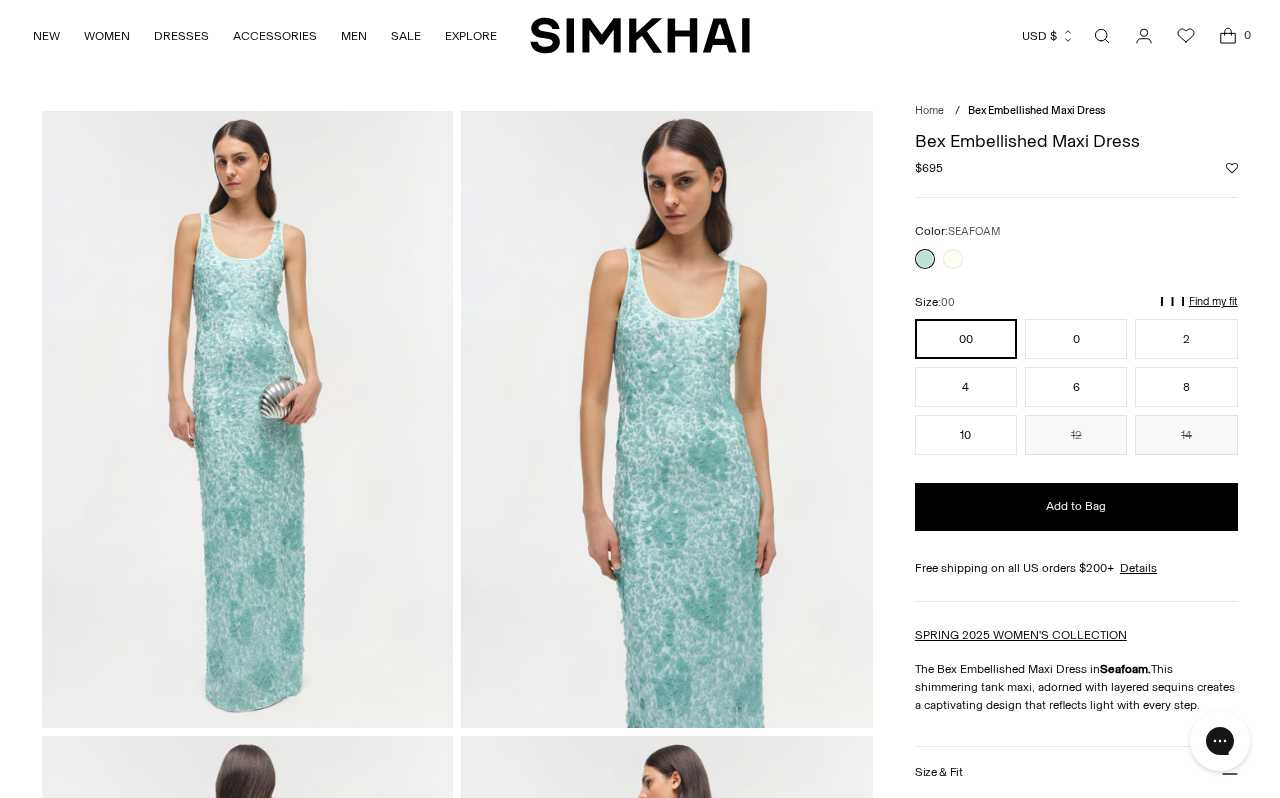 scroll, scrollTop: 0, scrollLeft: 0, axis: both 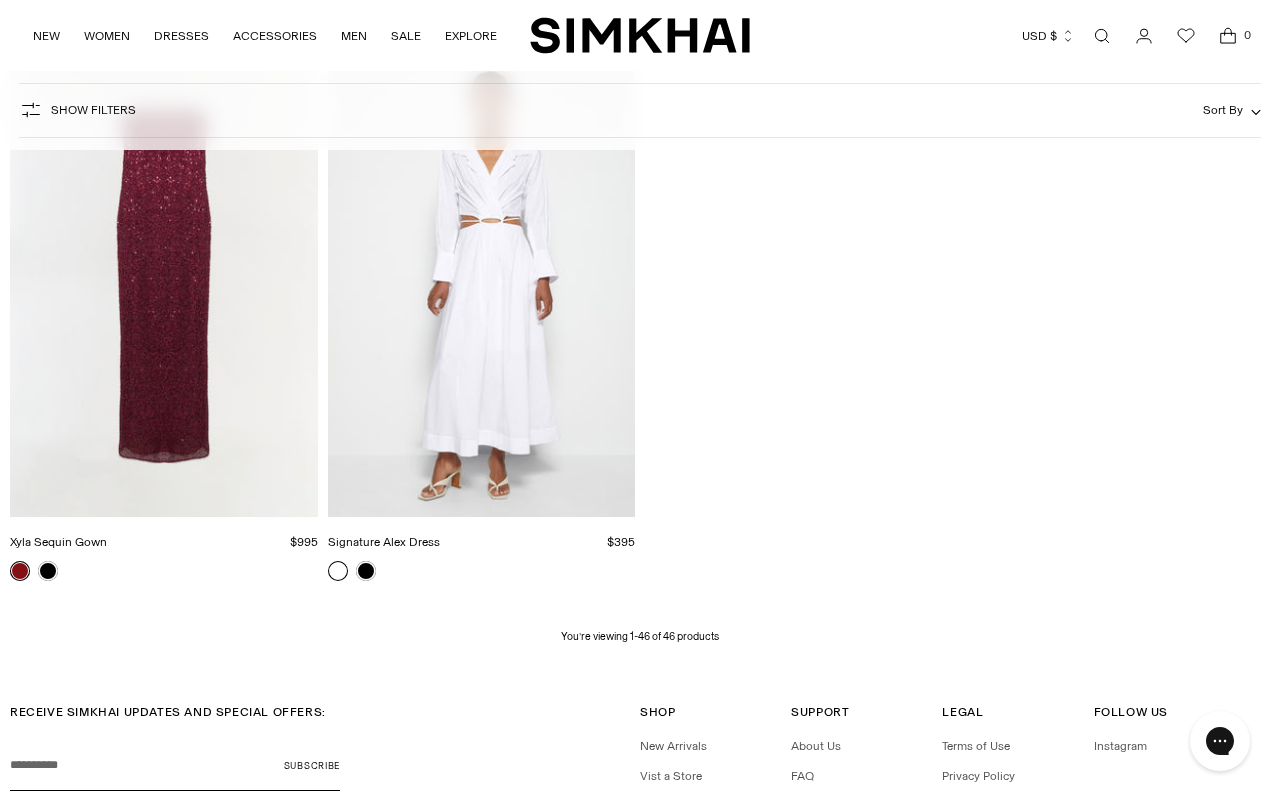 click at bounding box center [0, 0] 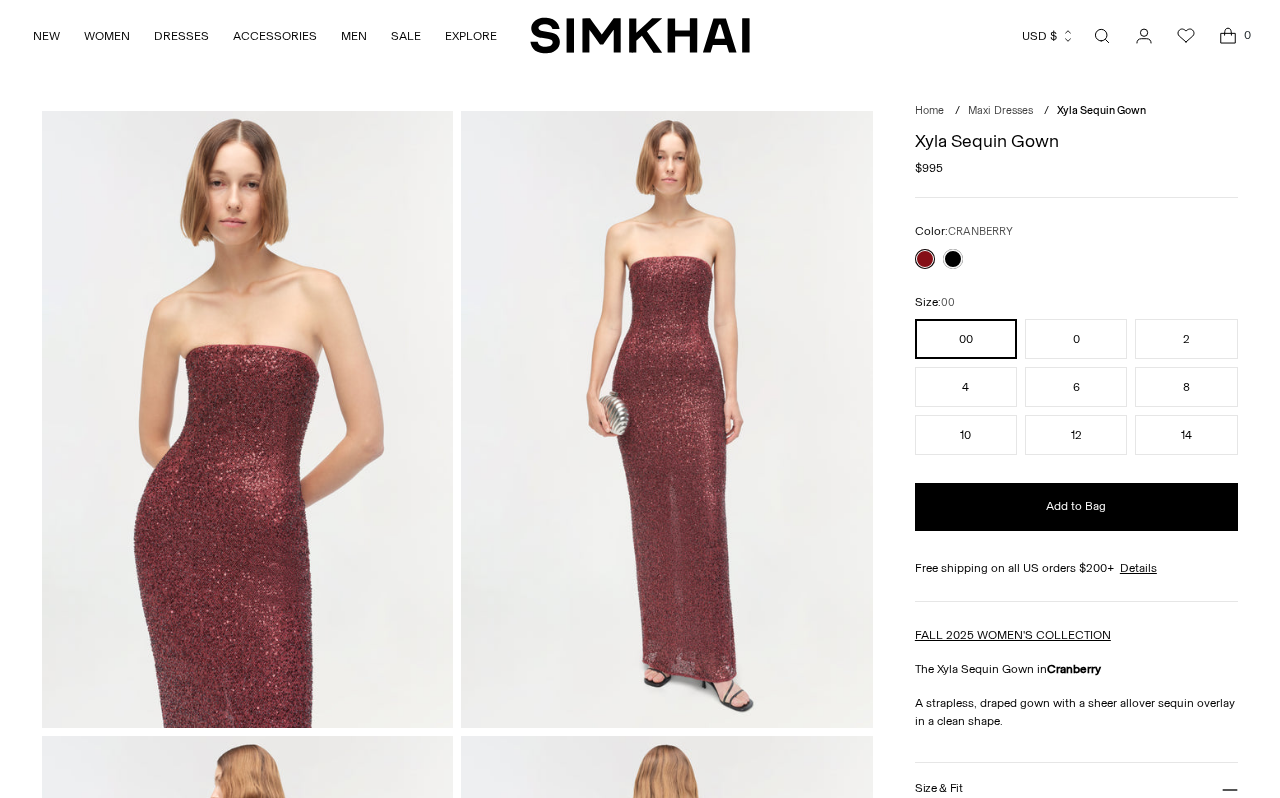 scroll, scrollTop: 0, scrollLeft: 0, axis: both 